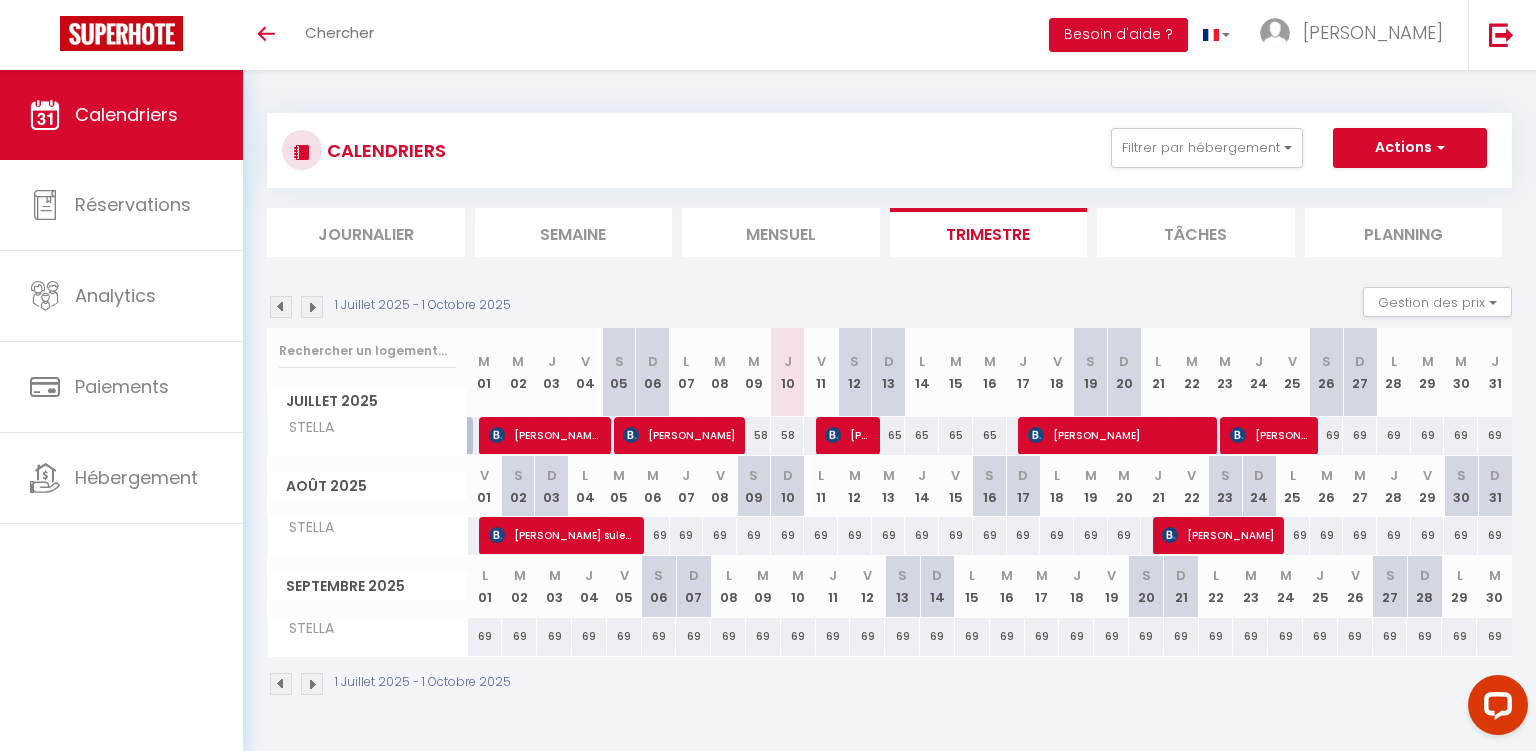 scroll, scrollTop: 0, scrollLeft: 0, axis: both 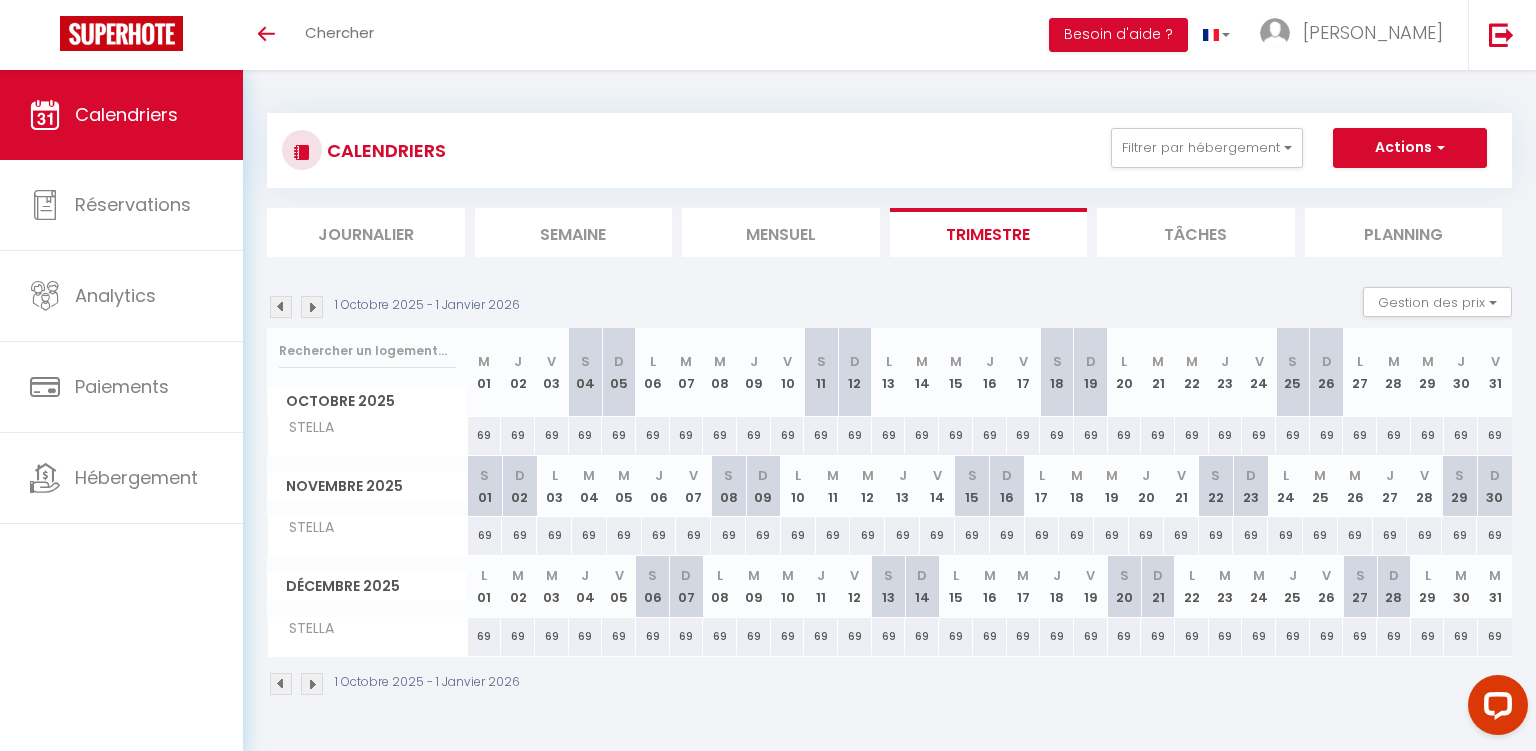click at bounding box center [281, 307] 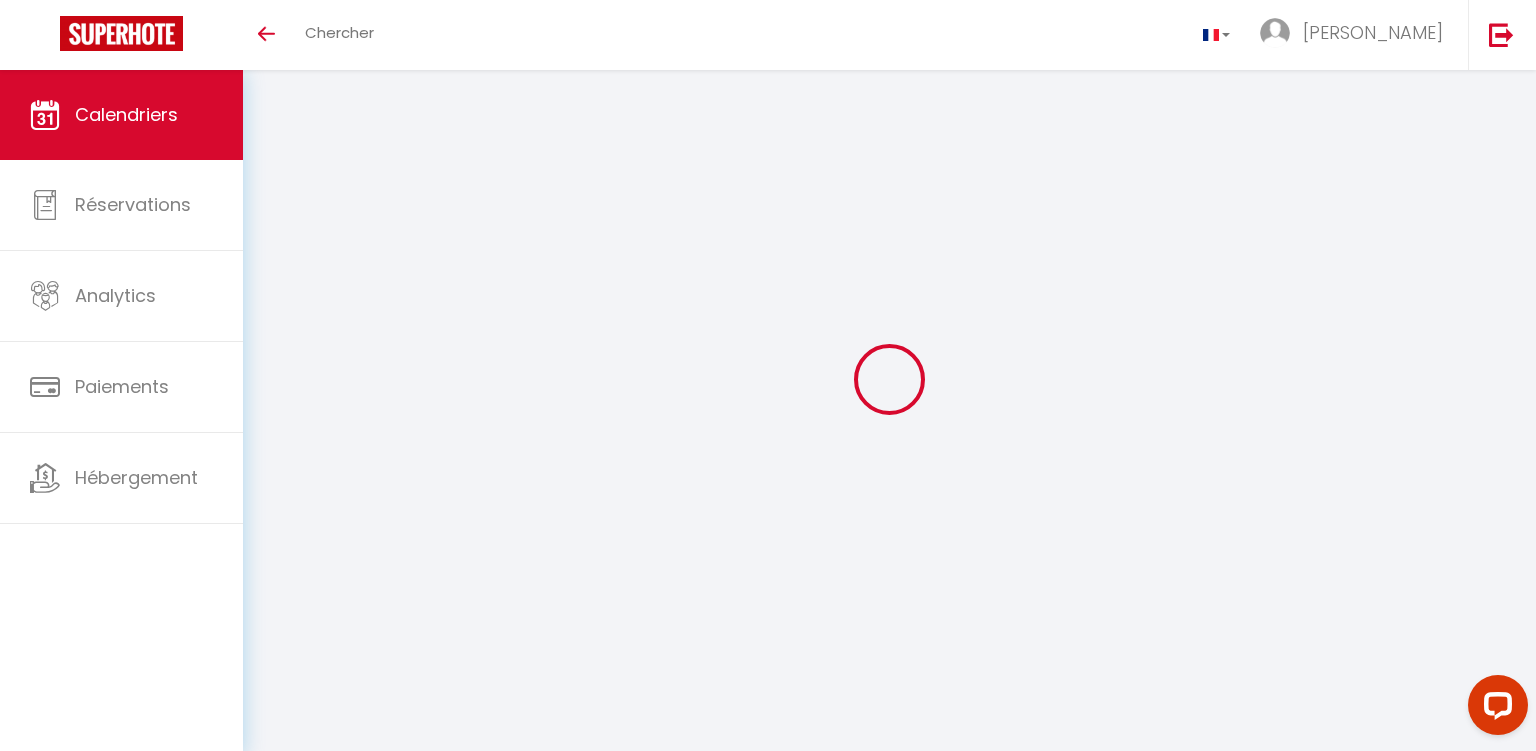scroll, scrollTop: 0, scrollLeft: 0, axis: both 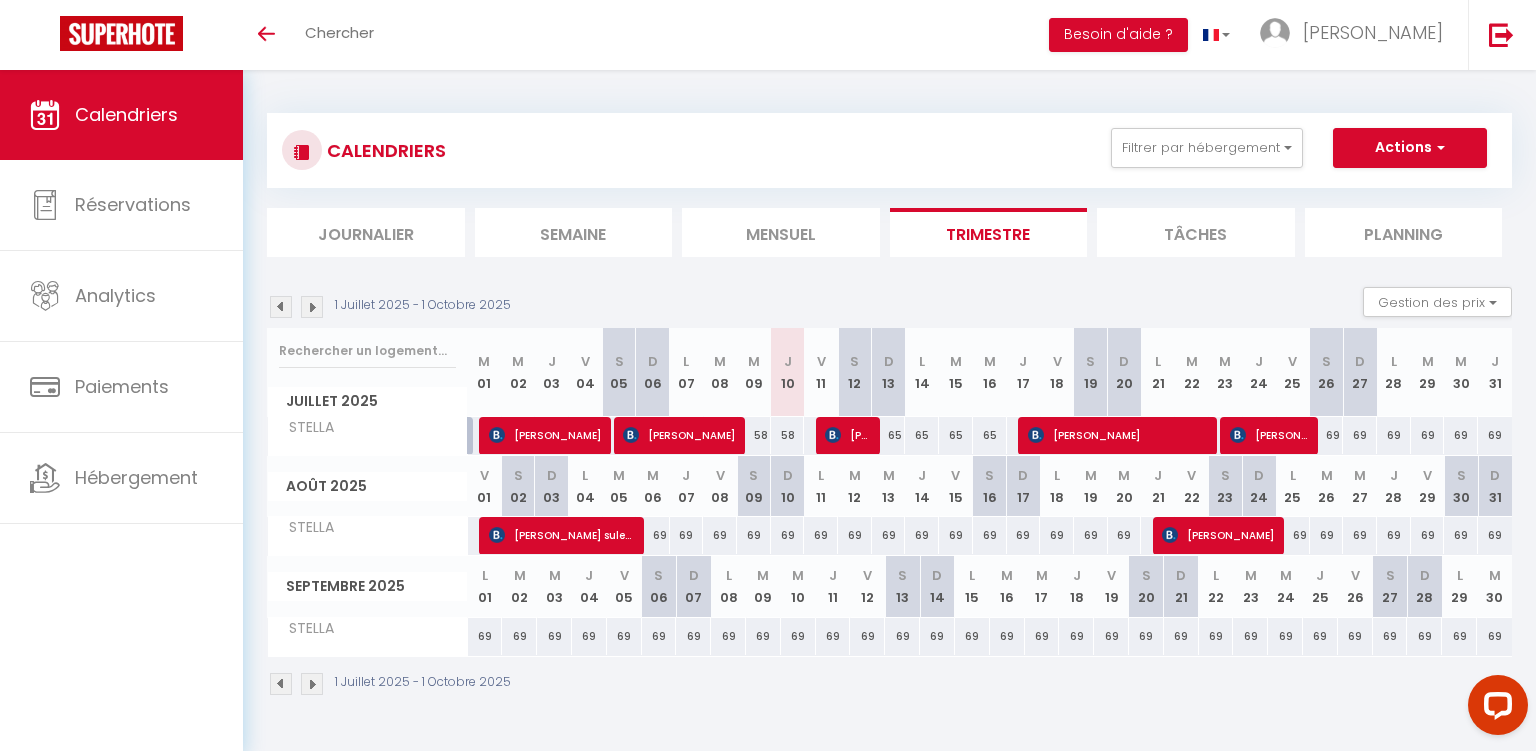 click on "[PERSON_NAME]" at bounding box center (679, 435) 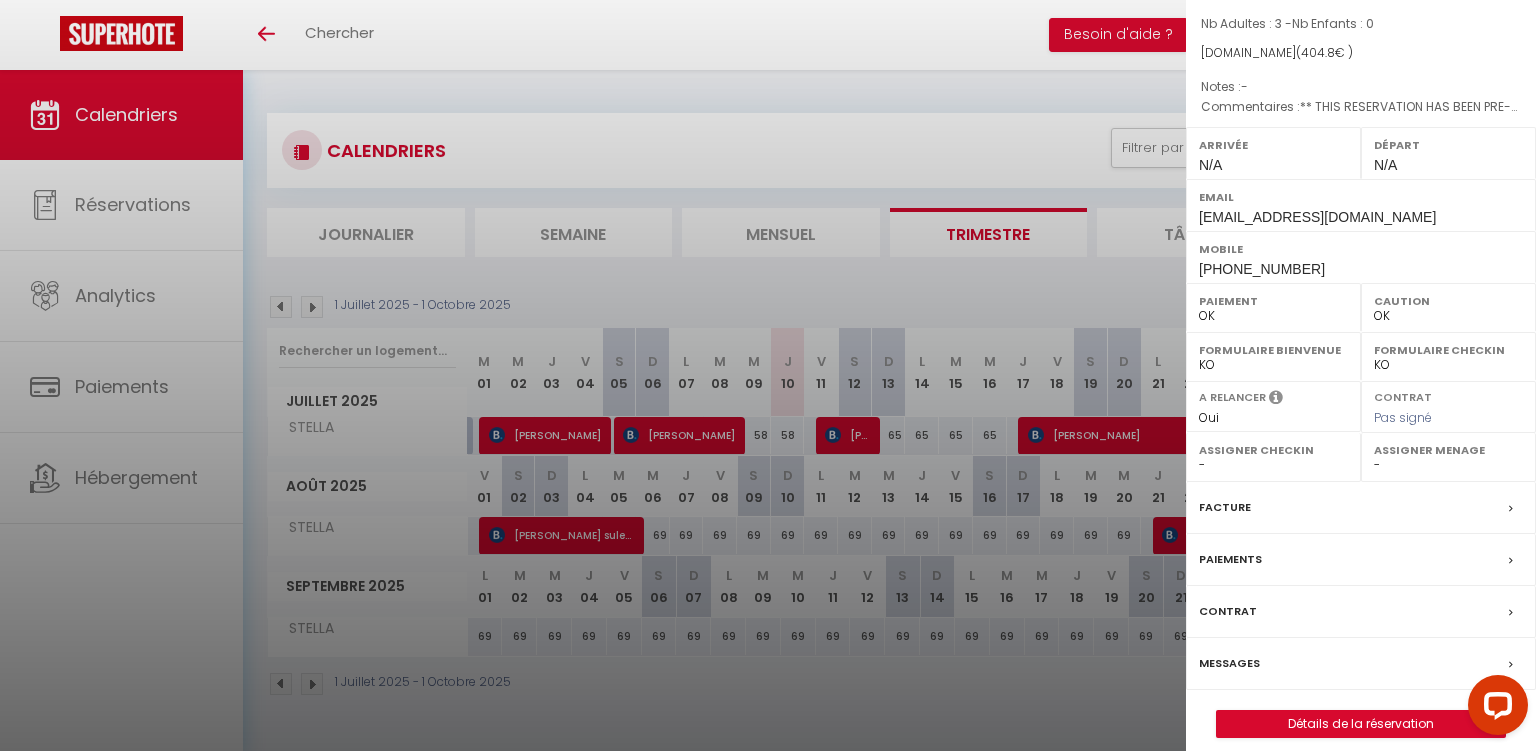 scroll, scrollTop: 166, scrollLeft: 0, axis: vertical 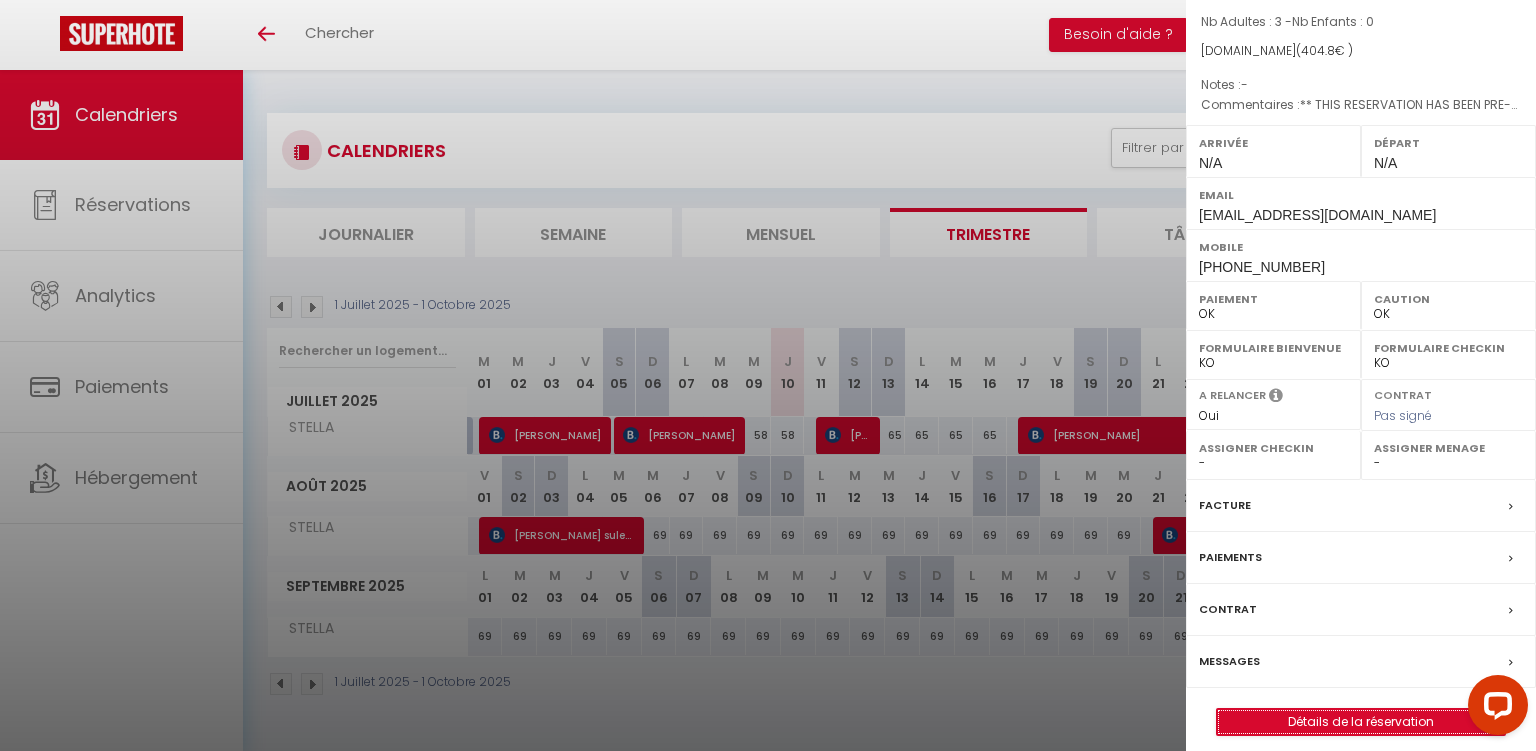 click on "Détails de la réservation" at bounding box center (1361, 722) 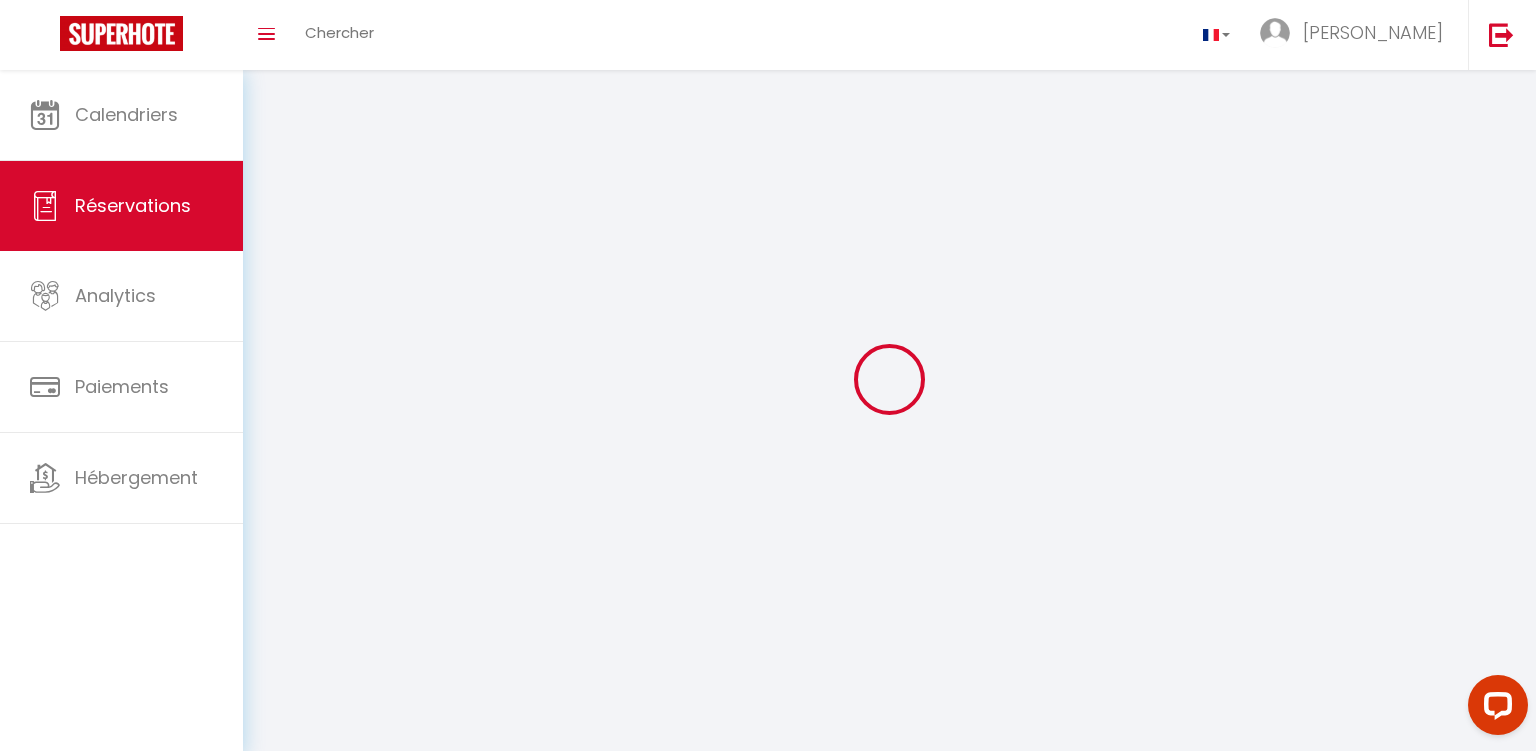 type on "Camille" 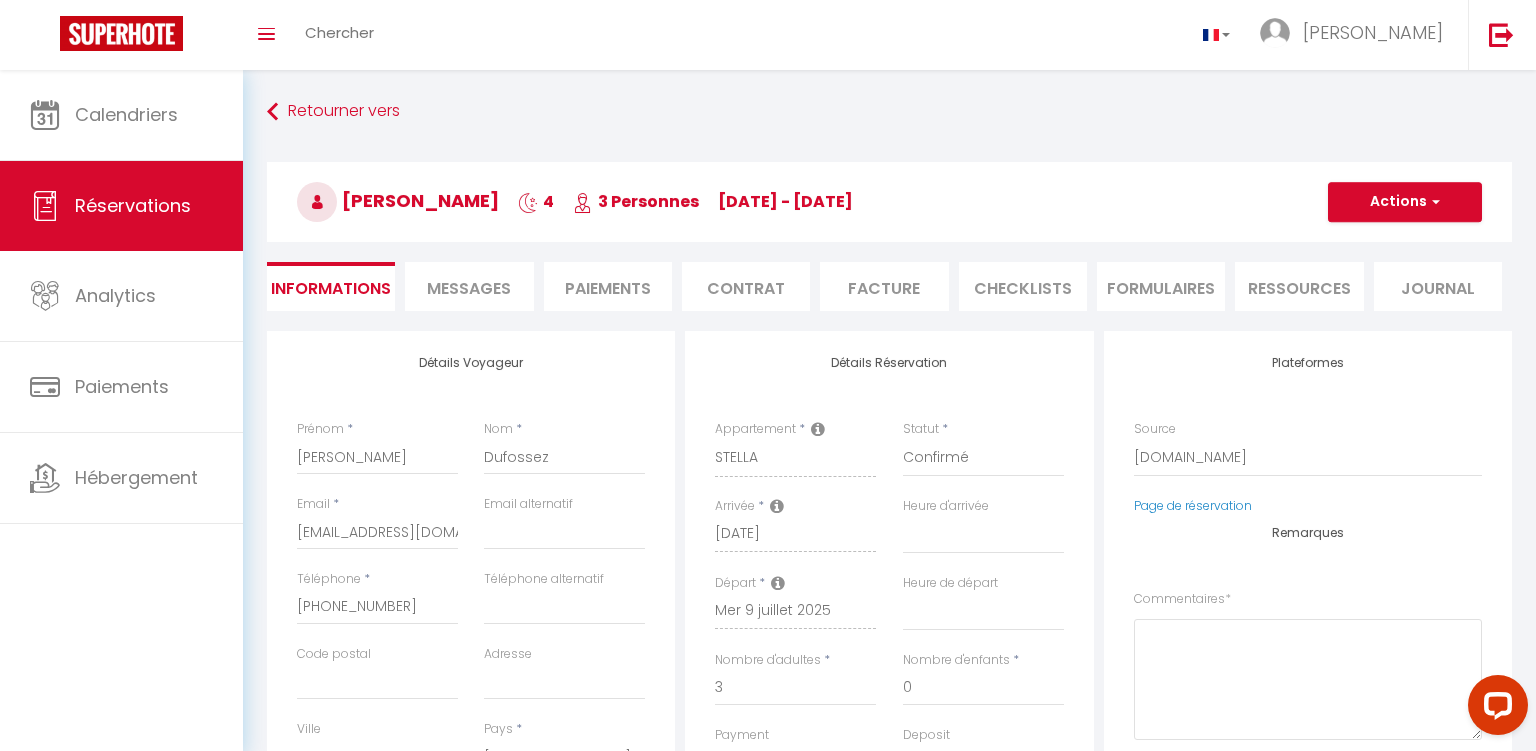 select 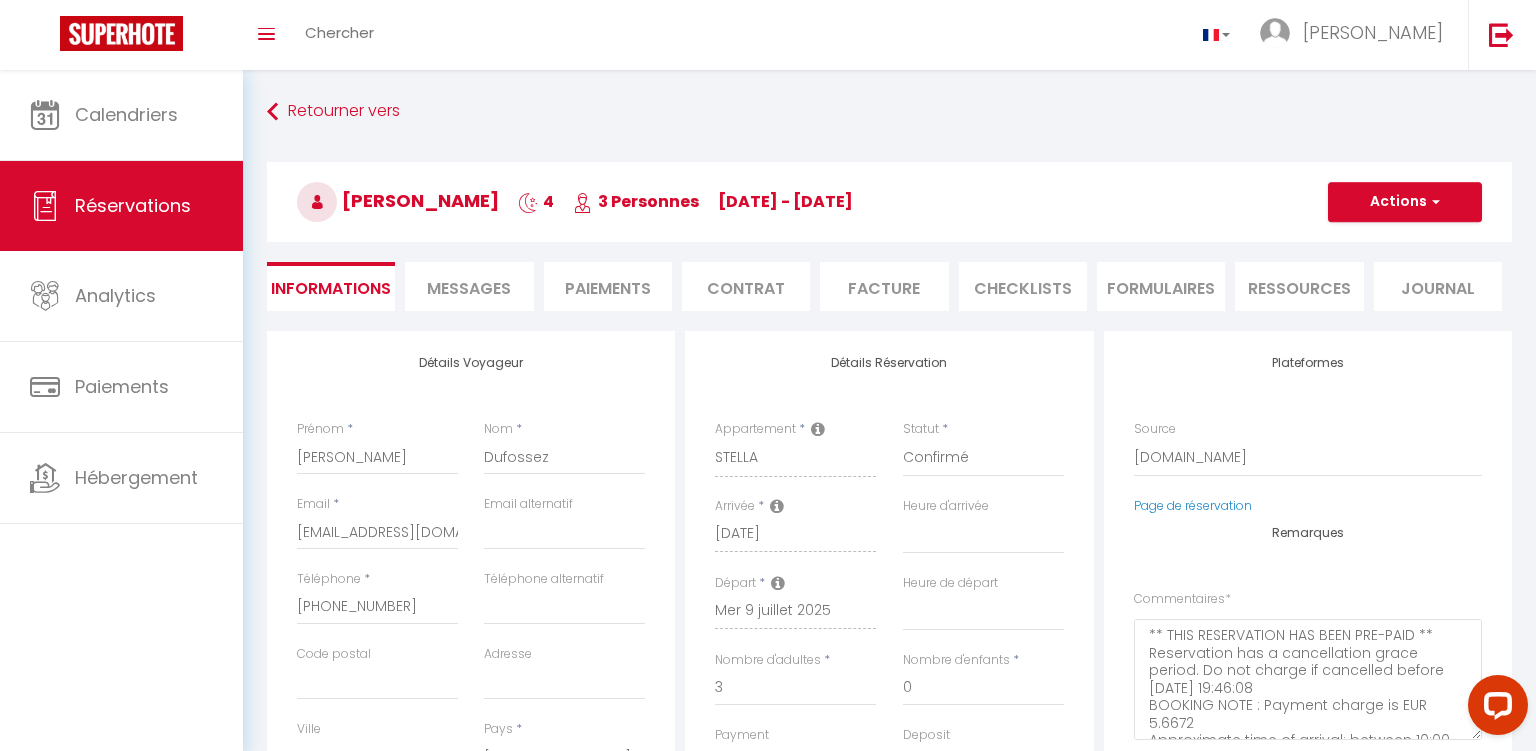 type on "70" 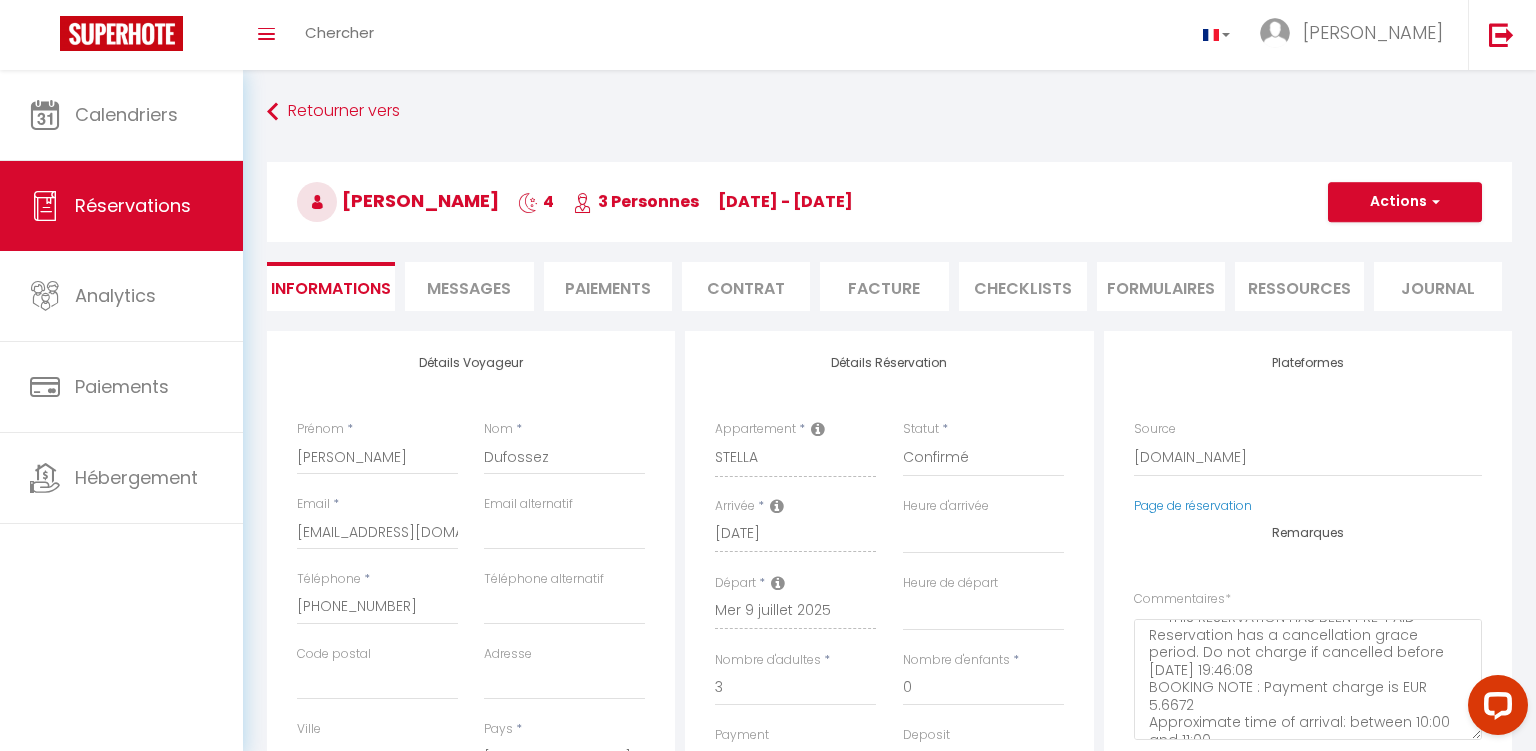 scroll, scrollTop: 0, scrollLeft: 0, axis: both 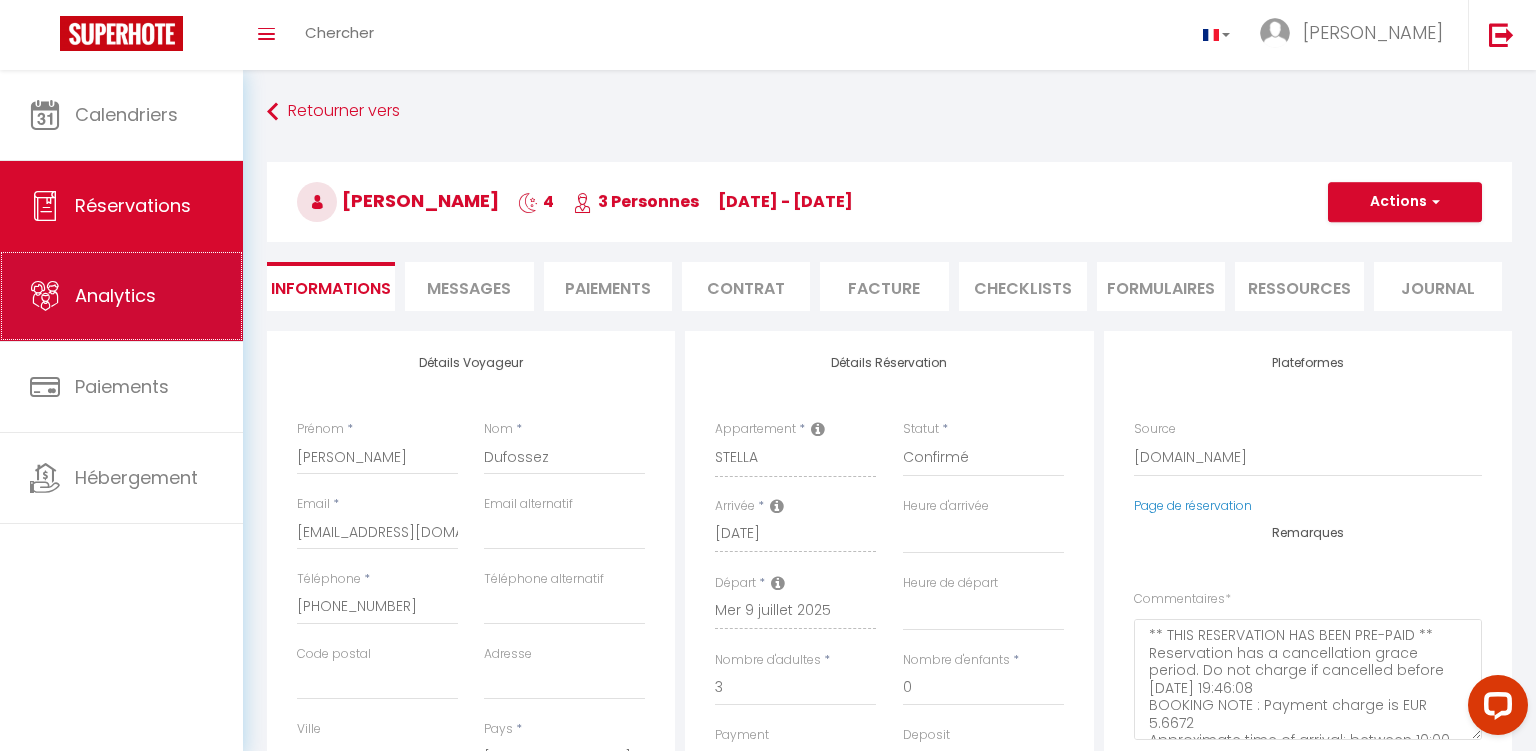 click on "Analytics" at bounding box center [115, 295] 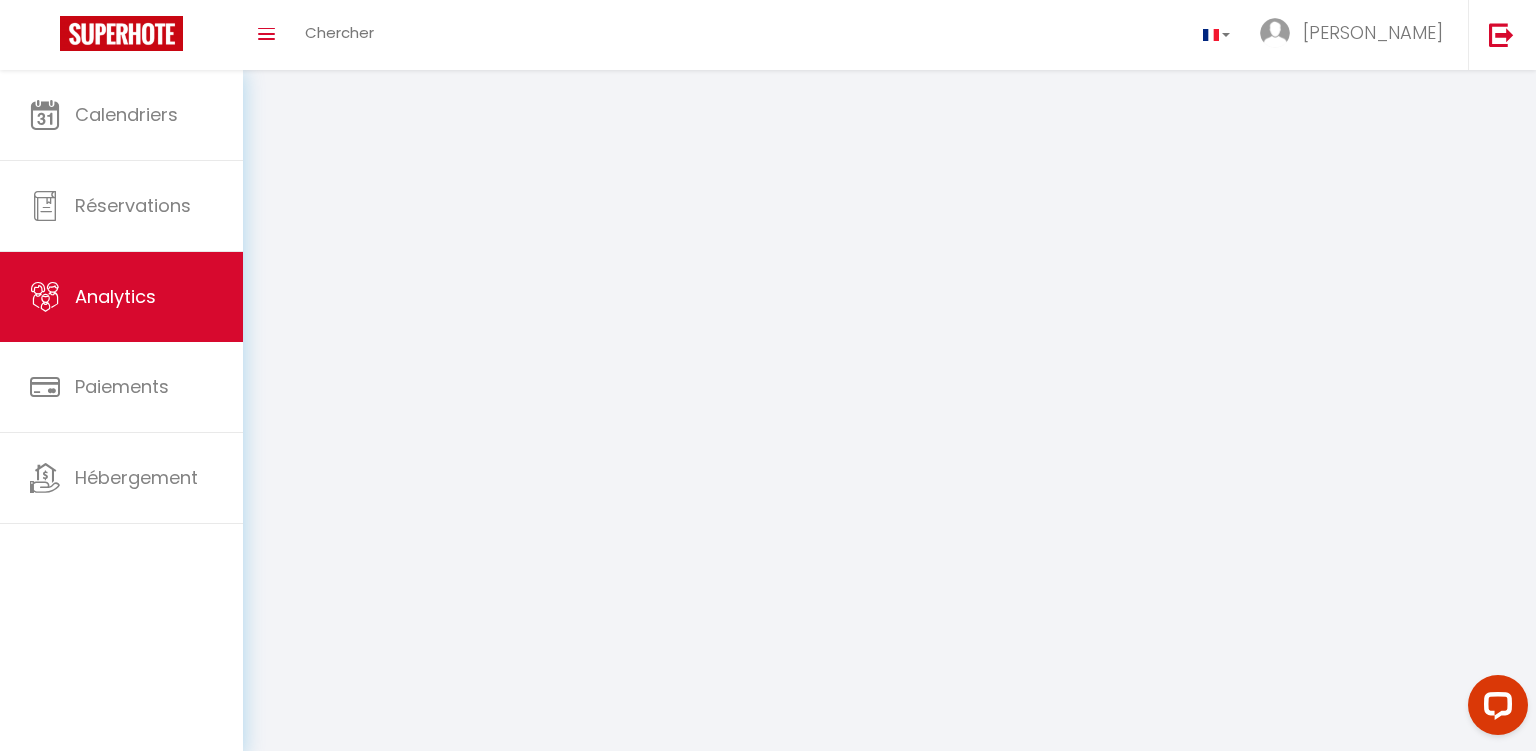 select on "2025" 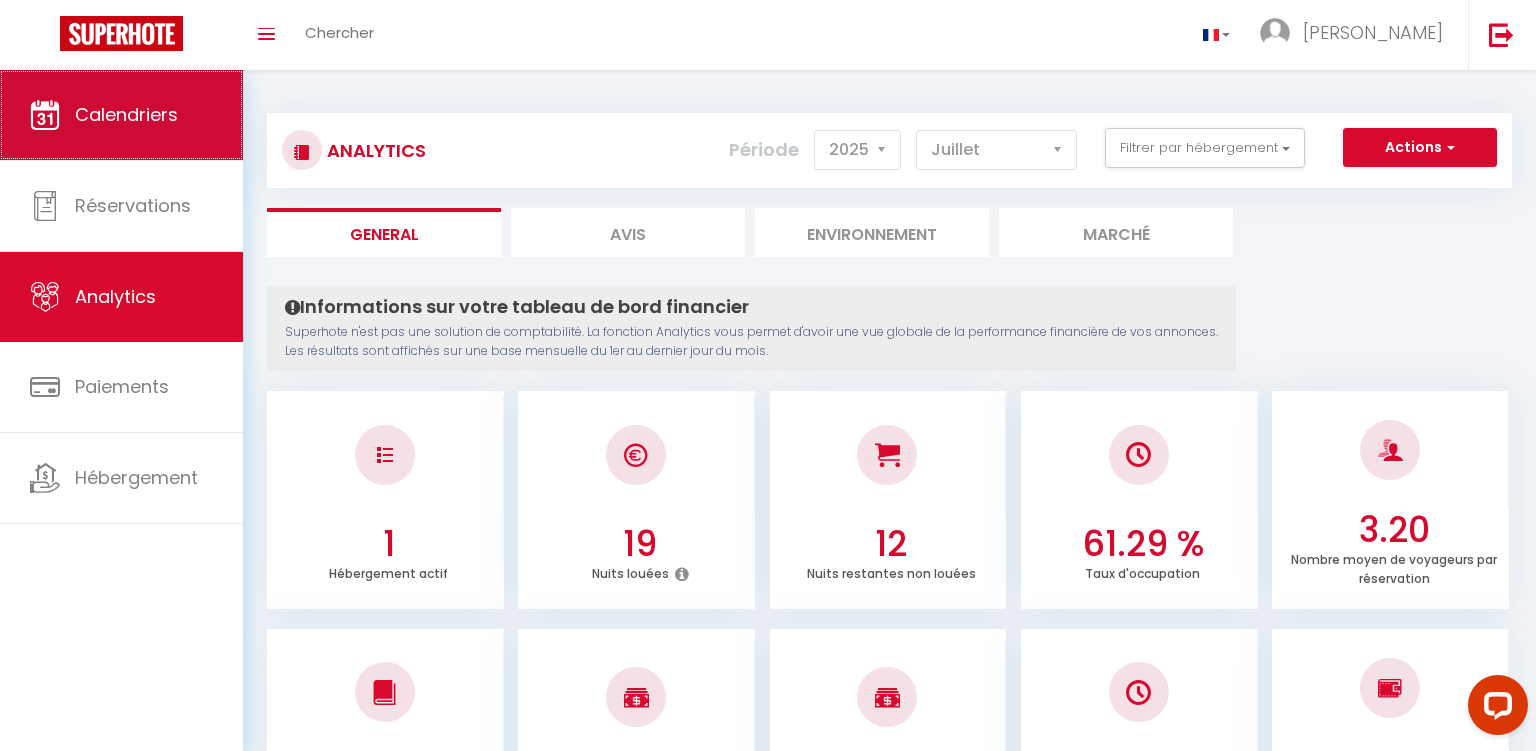 click on "Calendriers" at bounding box center (126, 114) 